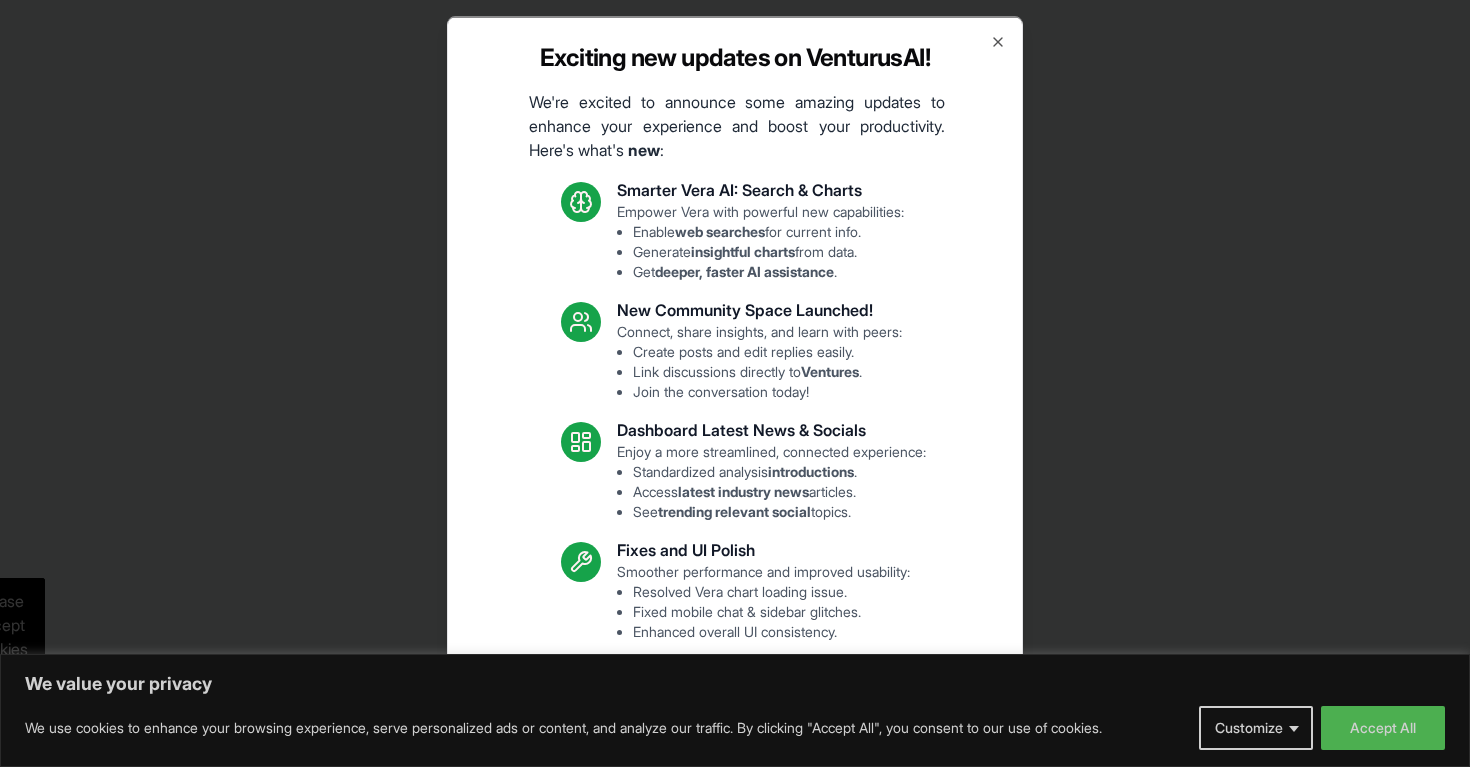 scroll, scrollTop: 0, scrollLeft: 0, axis: both 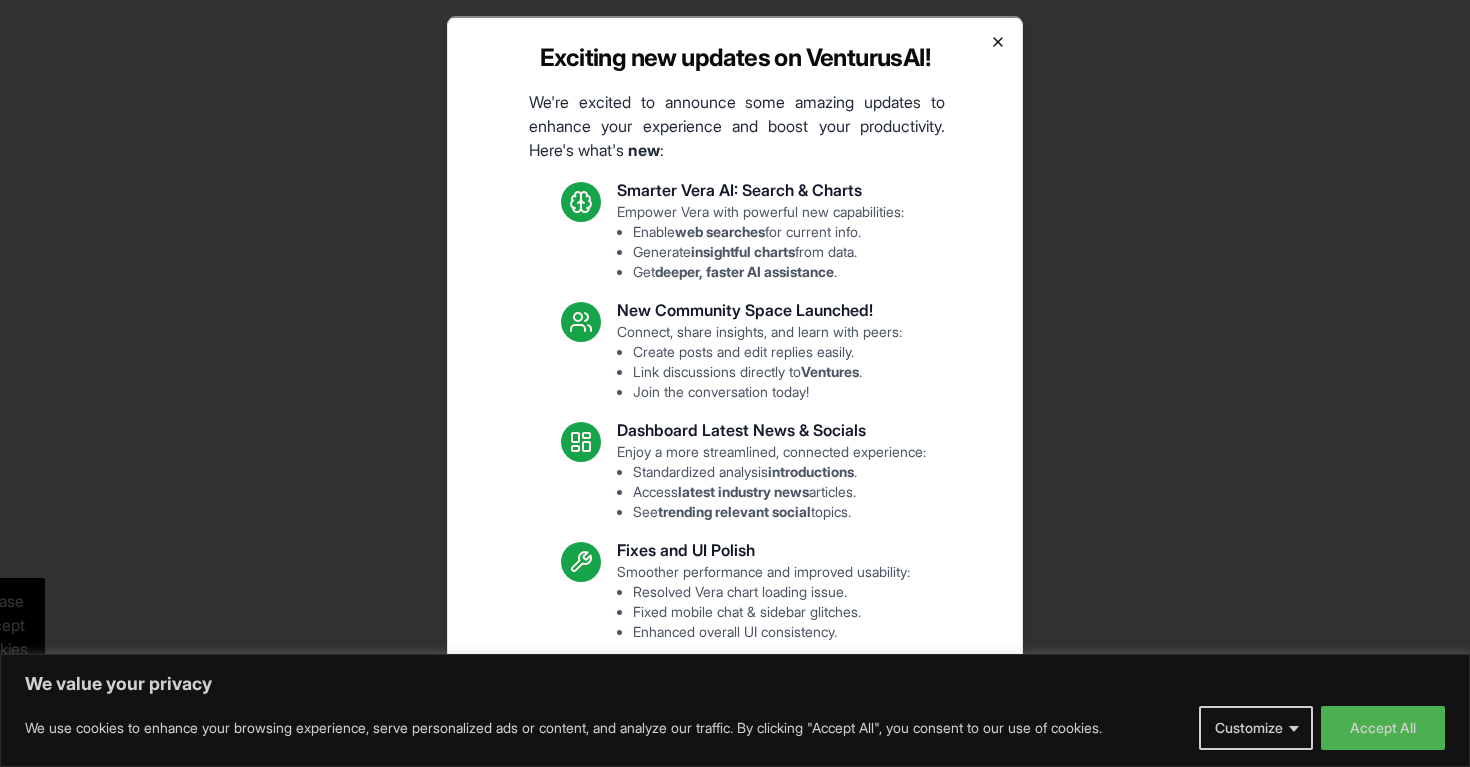 click 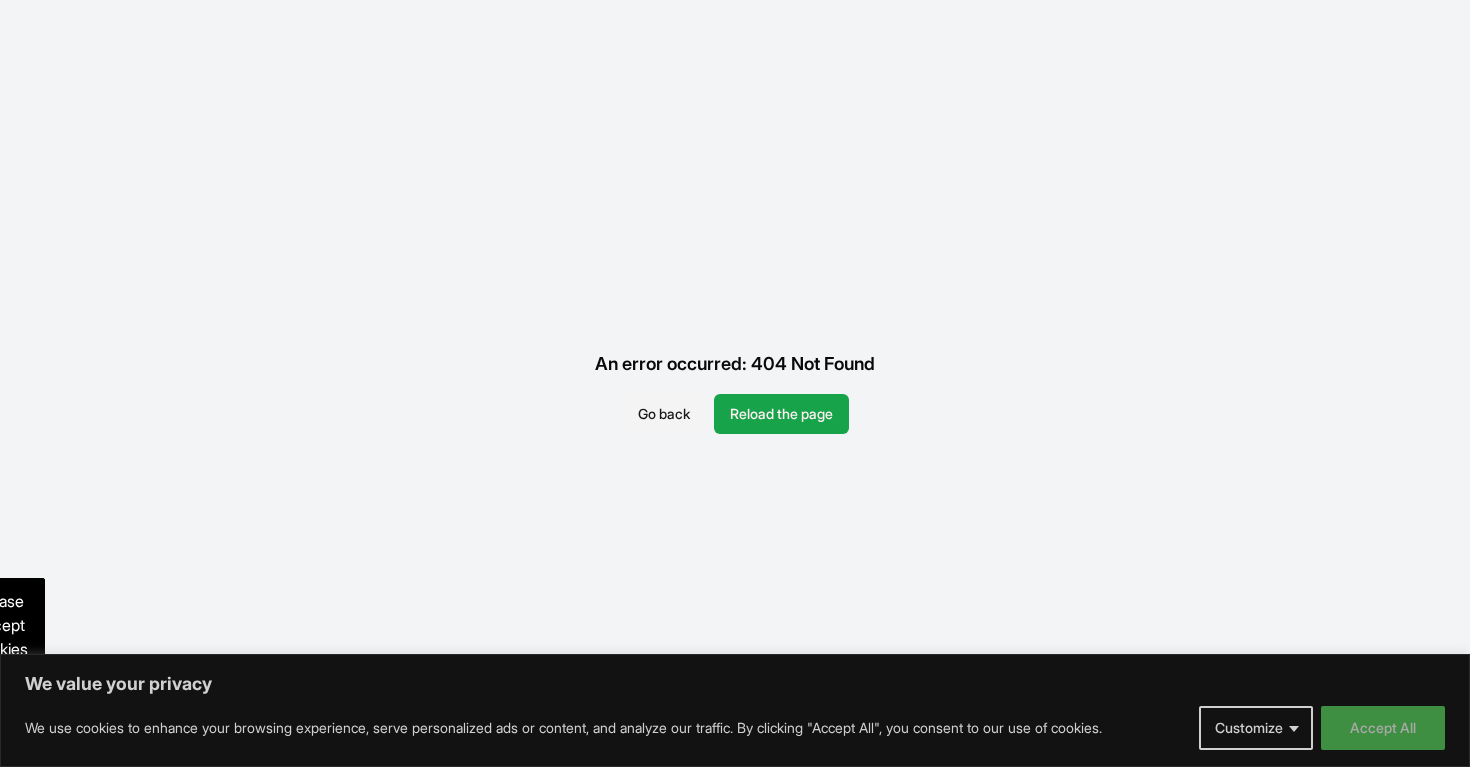 click on "Accept All" at bounding box center (1383, 728) 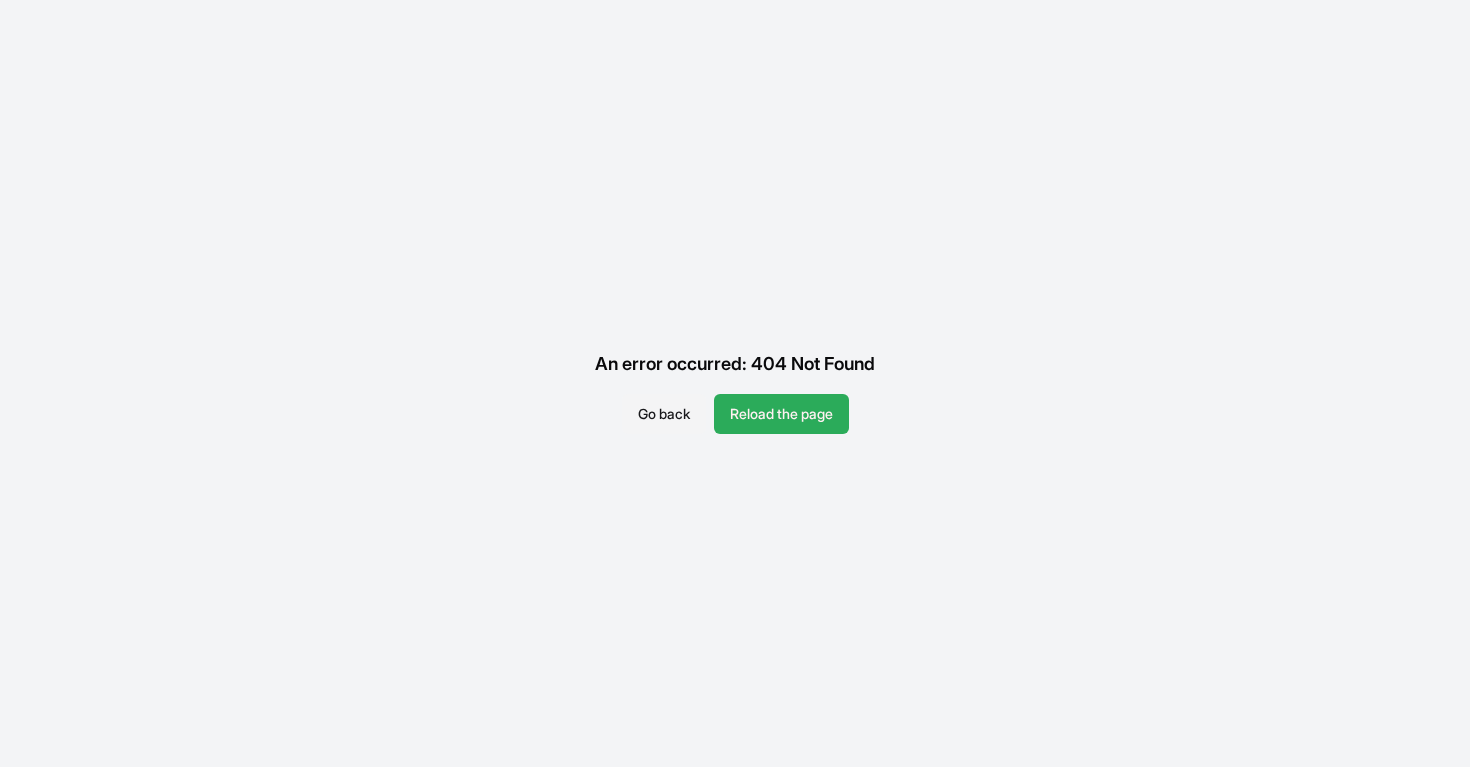 click on "Reload the page" at bounding box center (781, 414) 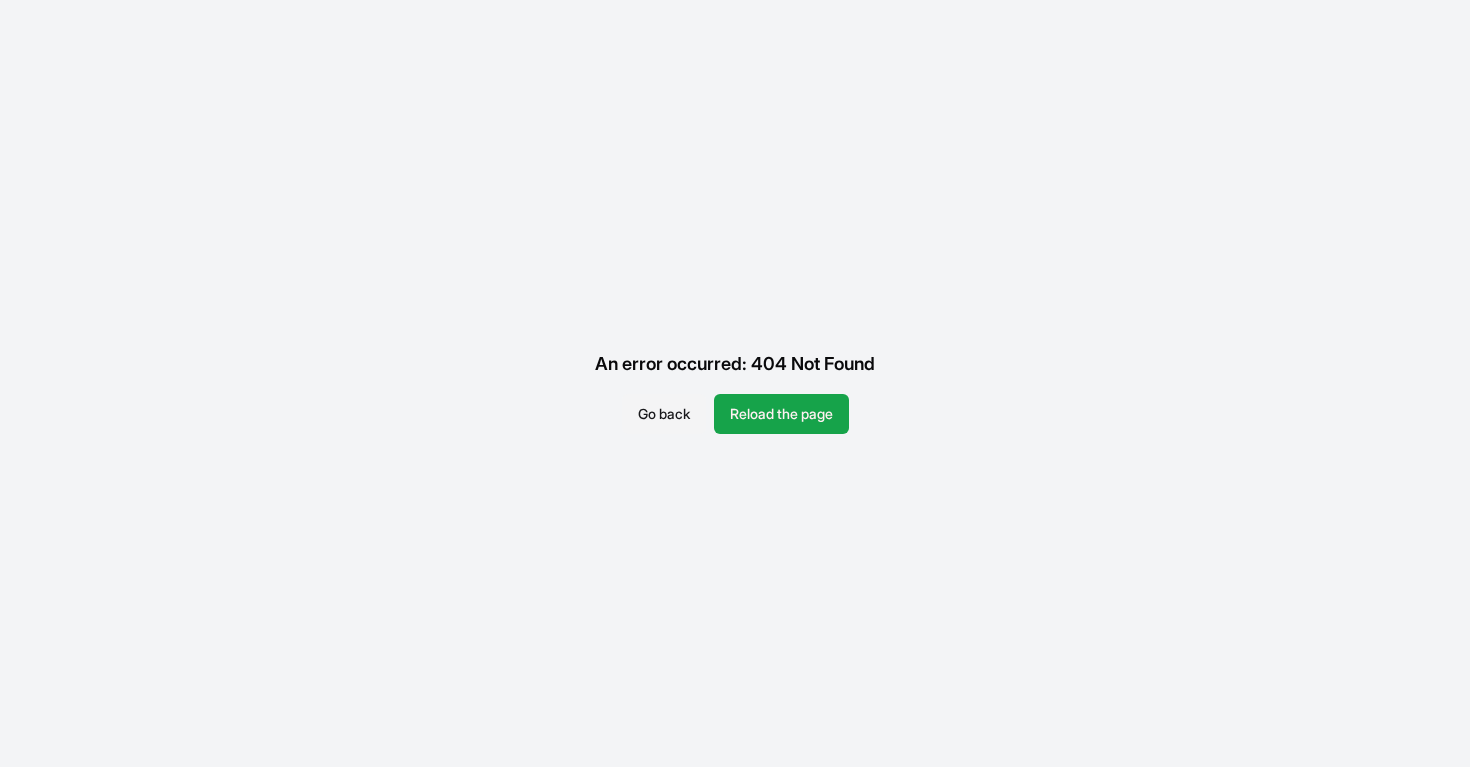 scroll, scrollTop: 0, scrollLeft: 0, axis: both 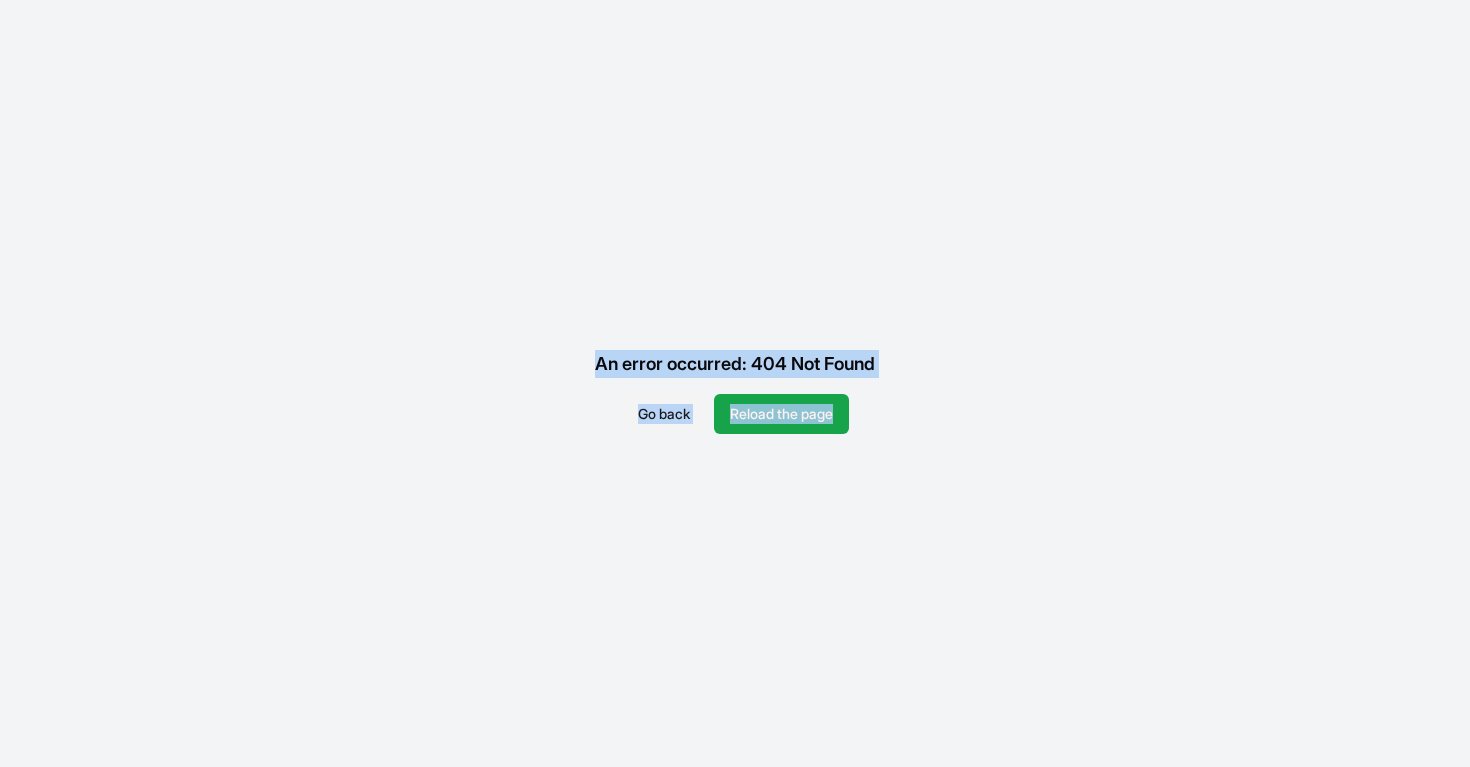 drag, startPoint x: 578, startPoint y: 295, endPoint x: 894, endPoint y: 492, distance: 372.3775 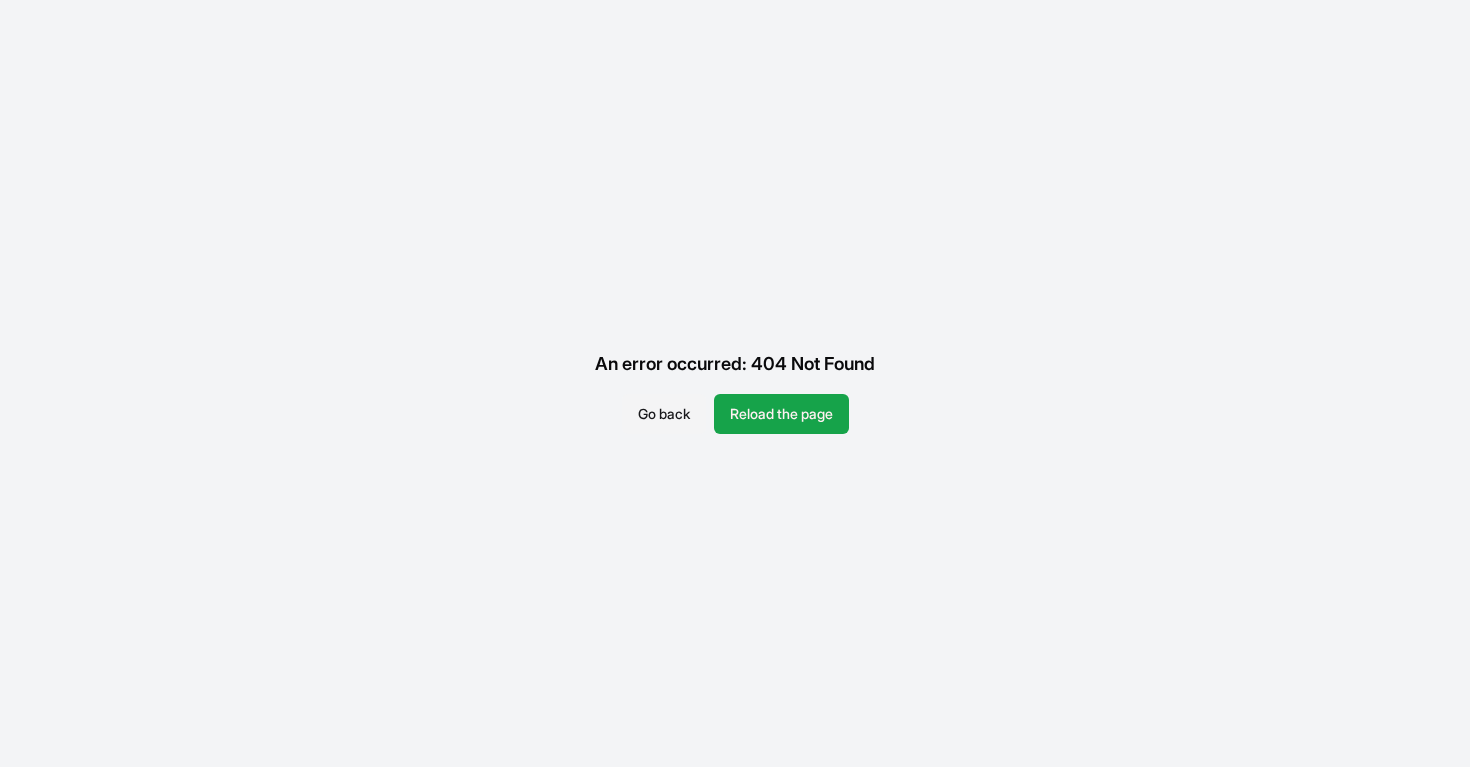 scroll, scrollTop: 0, scrollLeft: 0, axis: both 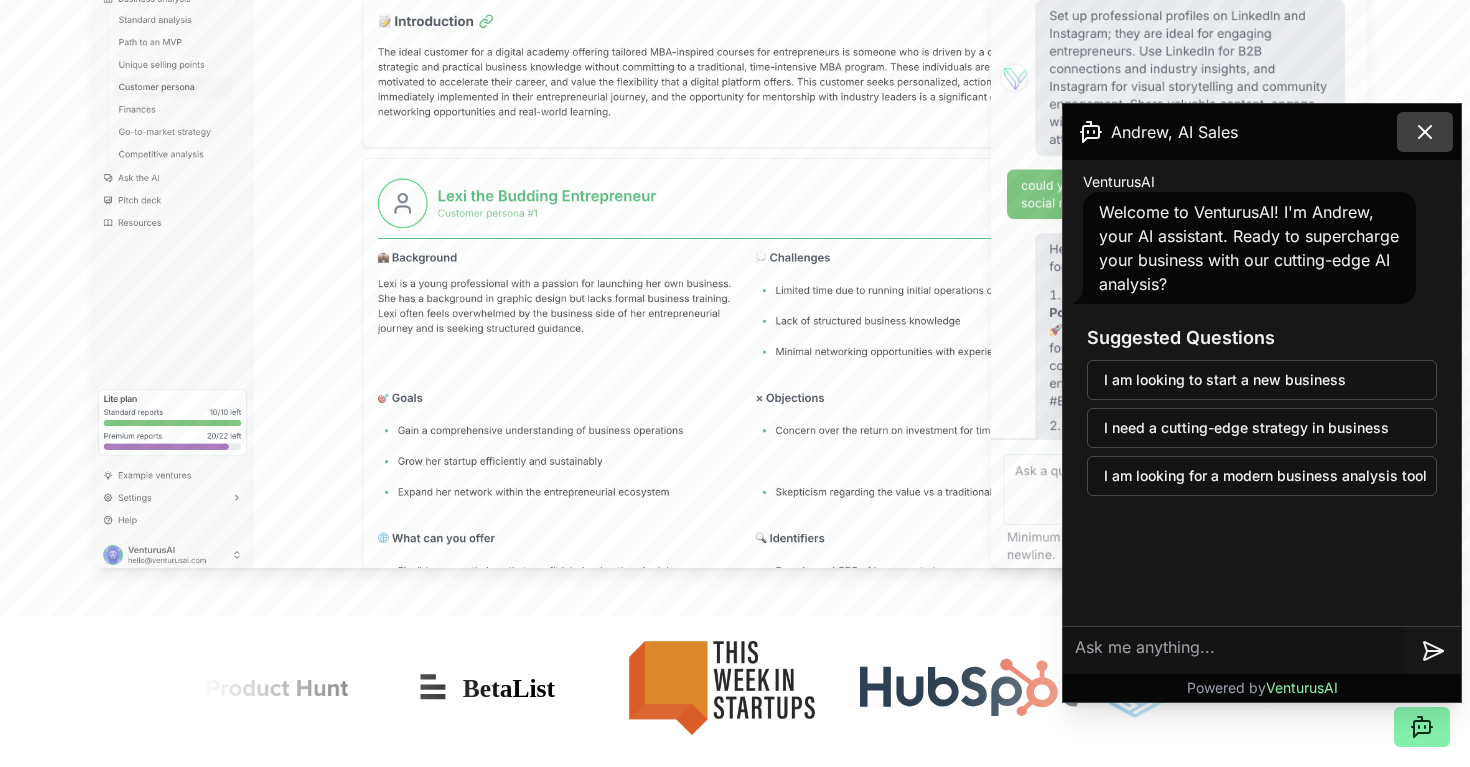 click 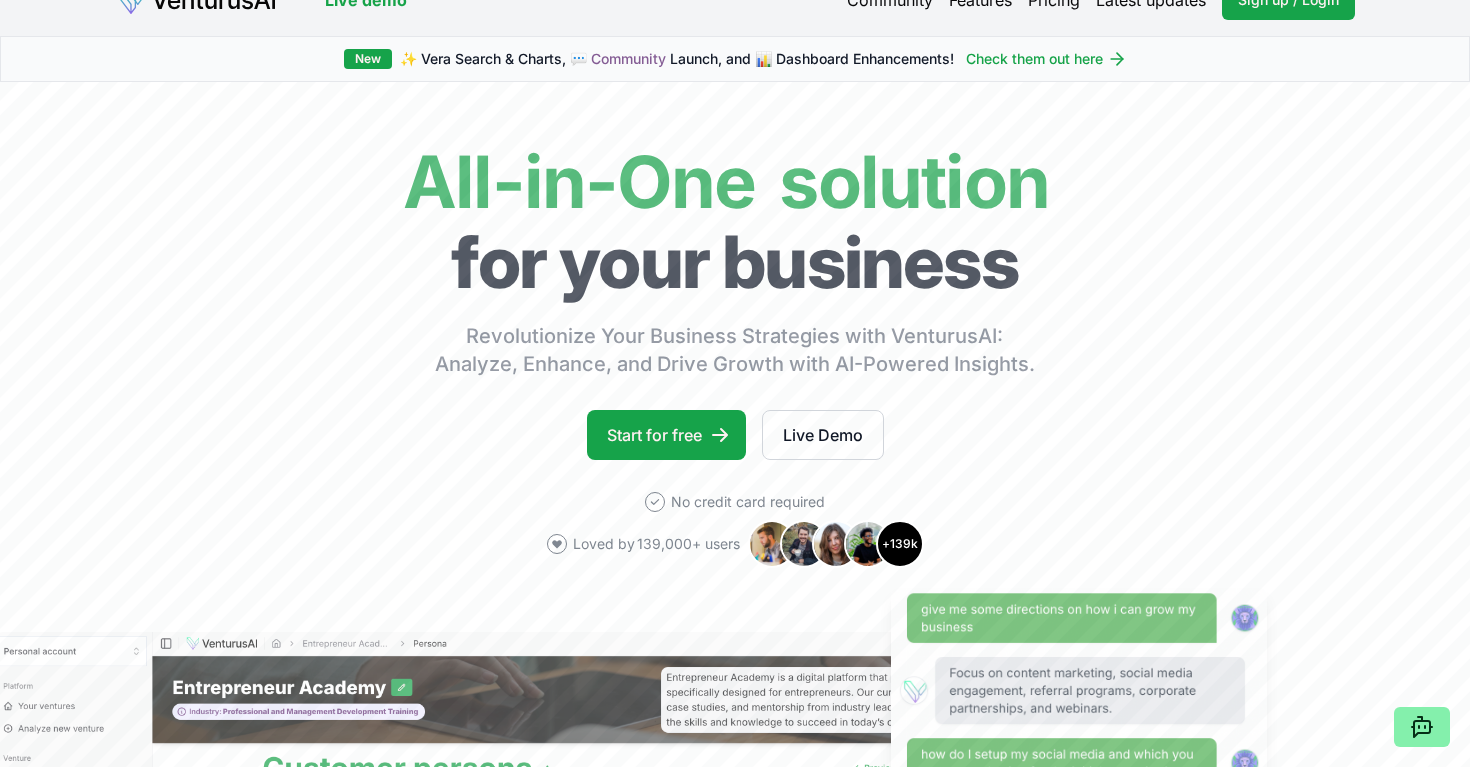 scroll, scrollTop: 39, scrollLeft: 0, axis: vertical 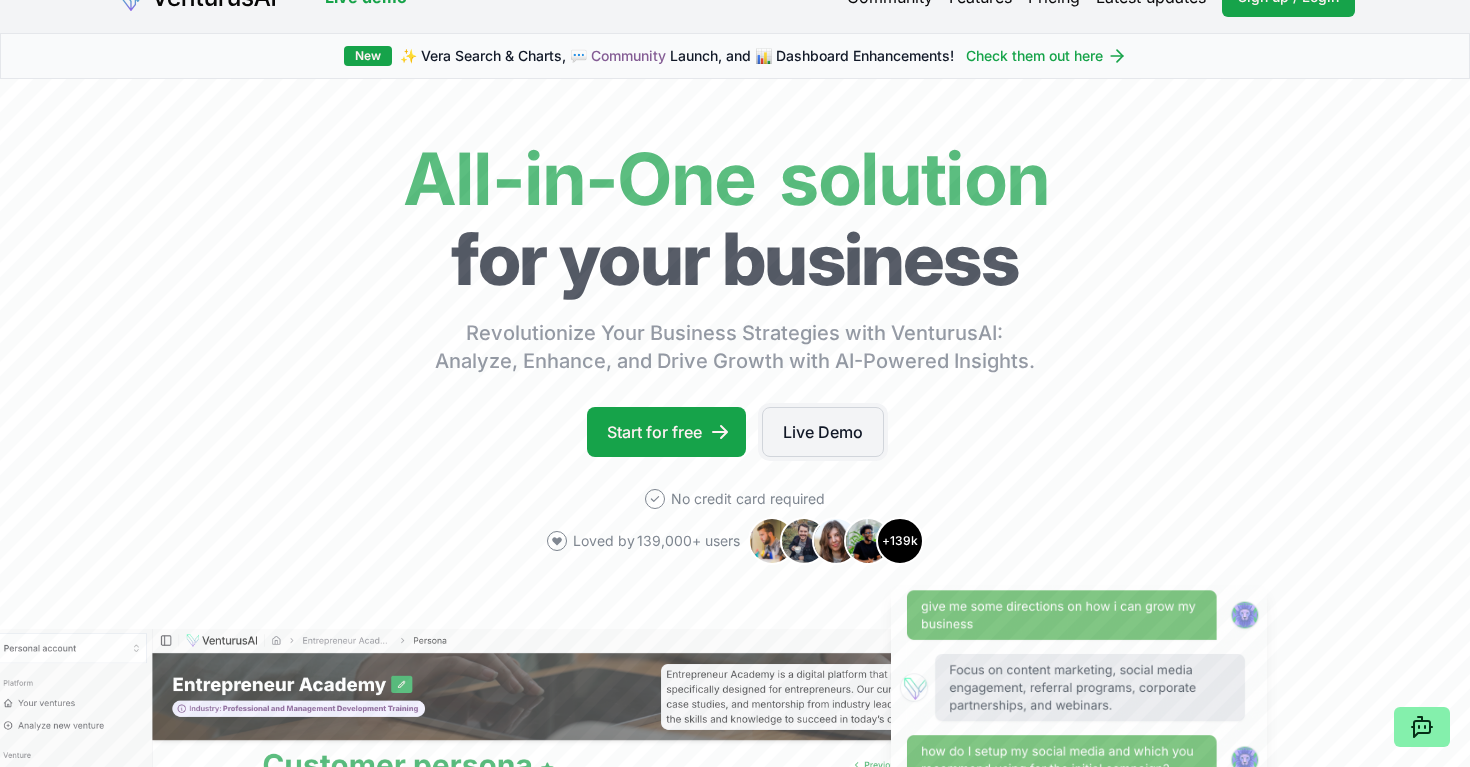 click on "Live Demo" at bounding box center (823, 432) 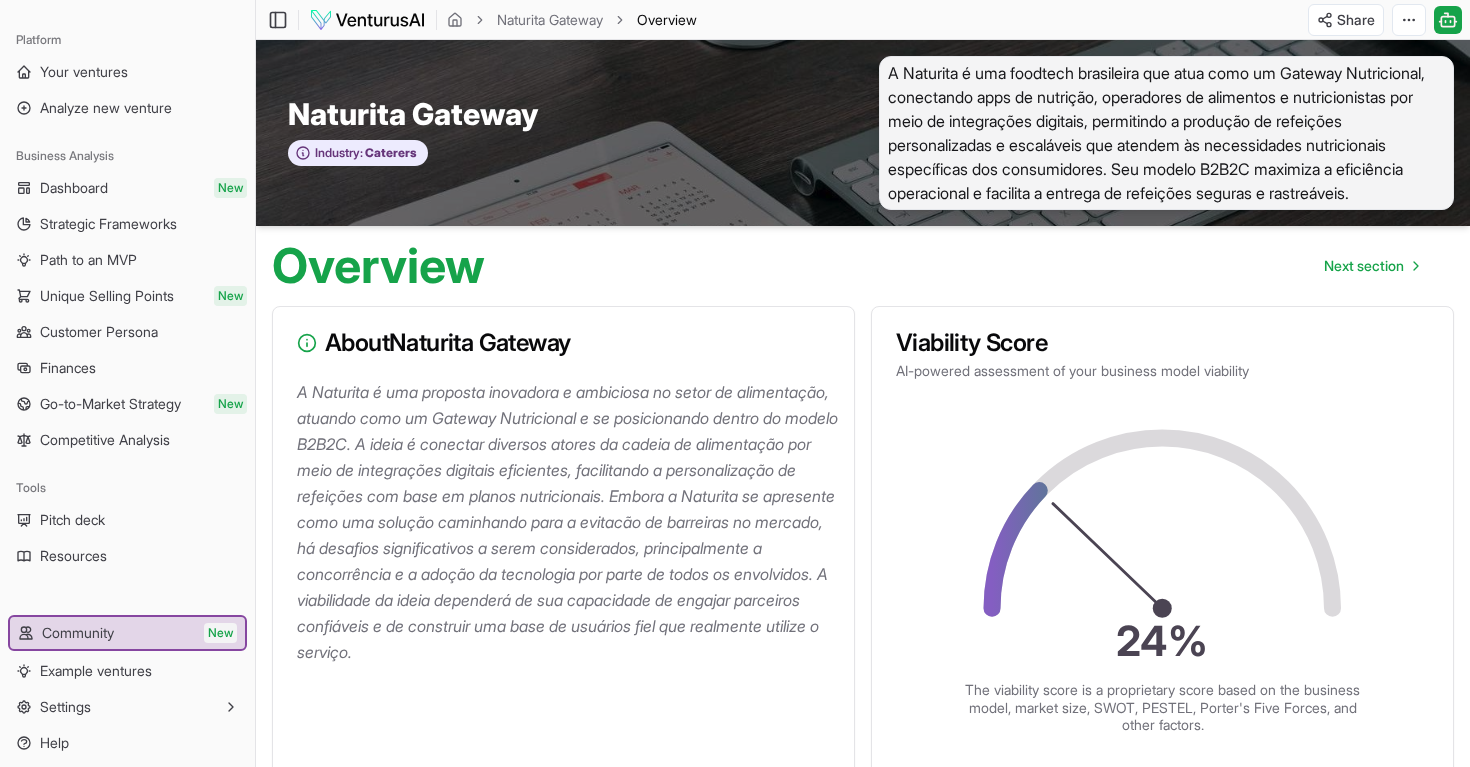scroll, scrollTop: 0, scrollLeft: 0, axis: both 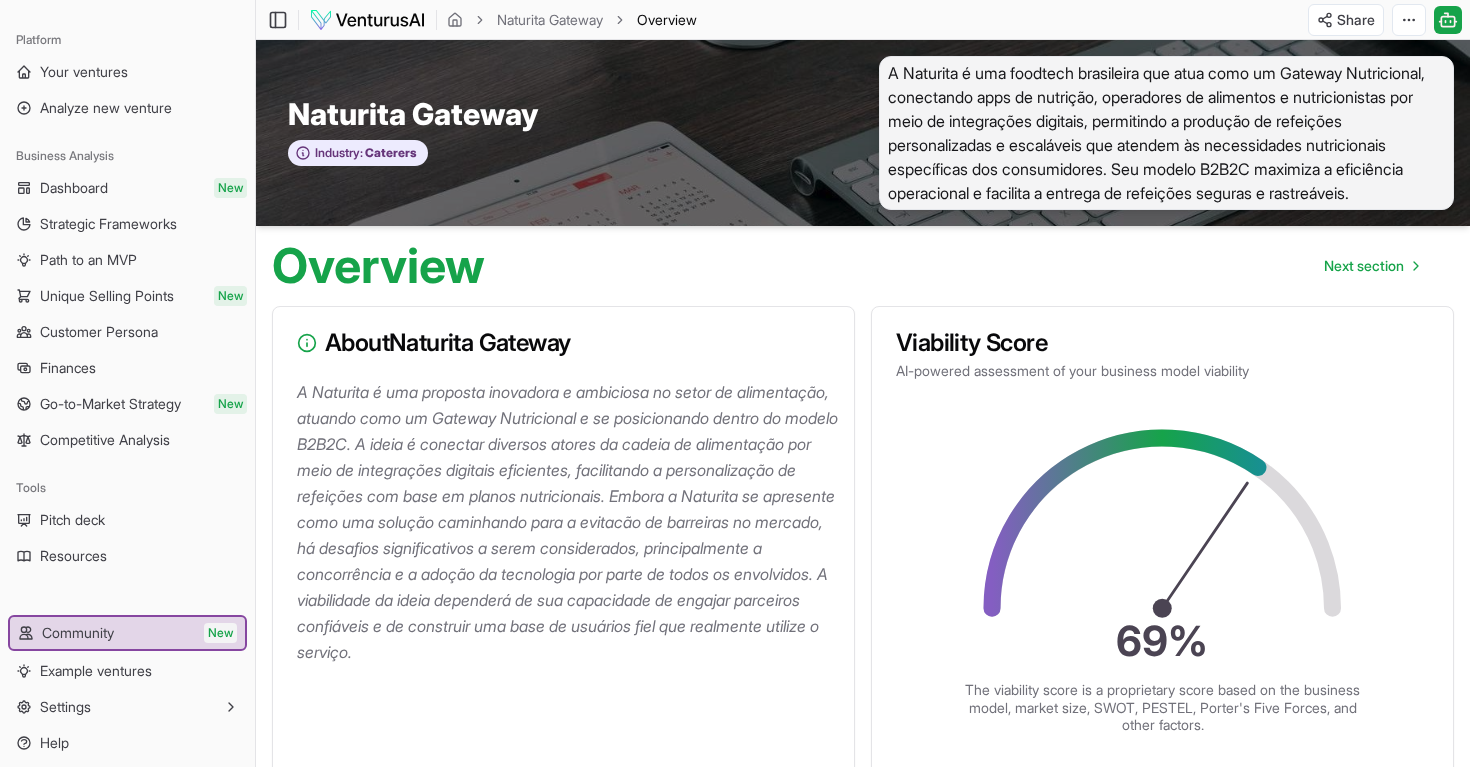 click on "A Naturita é uma proposta inovadora e ambiciosa no setor de alimentação, atuando como um Gateway Nutricional e se posicionando dentro do modelo B2B2C. A ideia é conectar diversos atores da cadeia de alimentação por meio de integrações digitais eficientes, facilitando a personalização de refeições com base em planos nutricionais. Embora a Naturita se apresente como uma solução caminhando para a evitacão de barreiras no mercado, há desafios significativos a serem considerados, principalmente a concorrência e a adoção da tecnologia por parte de todos os envolvidos. A viabilidade da ideia dependerá de sua capacidade de engajar parceiros confiáveis e de construir uma base de usuários fiel que realmente utilize o serviço." at bounding box center (567, 522) 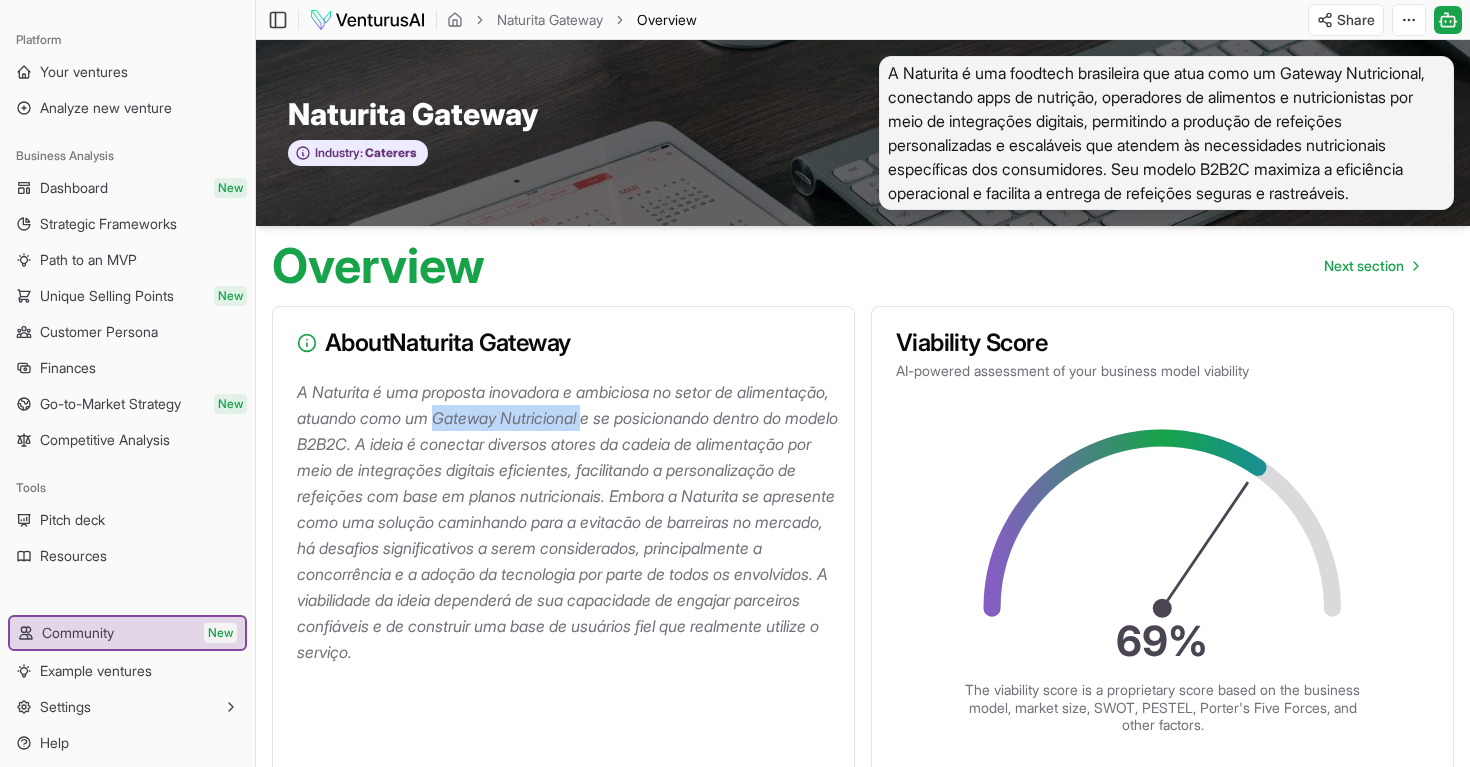 drag, startPoint x: 538, startPoint y: 416, endPoint x: 698, endPoint y: 410, distance: 160.11246 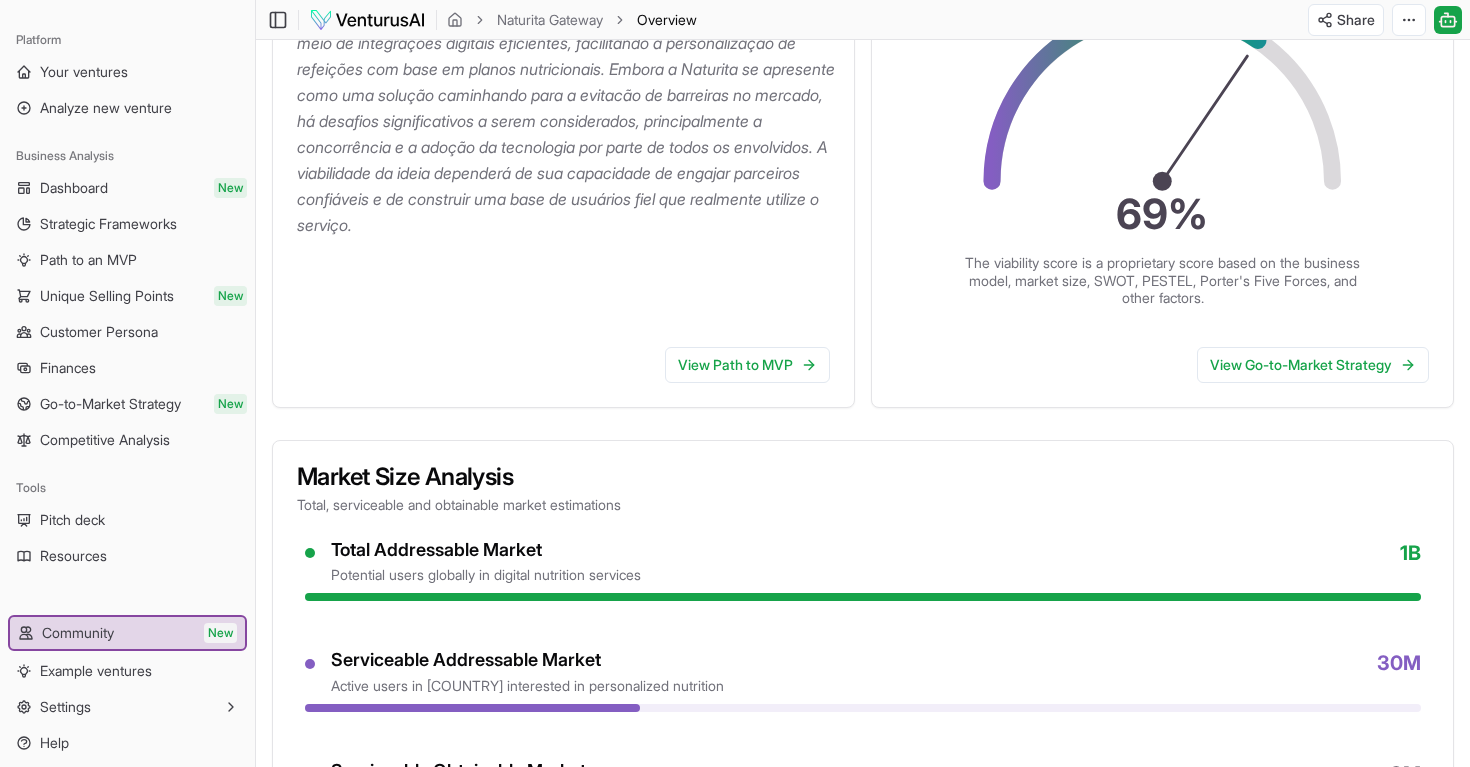 scroll, scrollTop: 378, scrollLeft: 0, axis: vertical 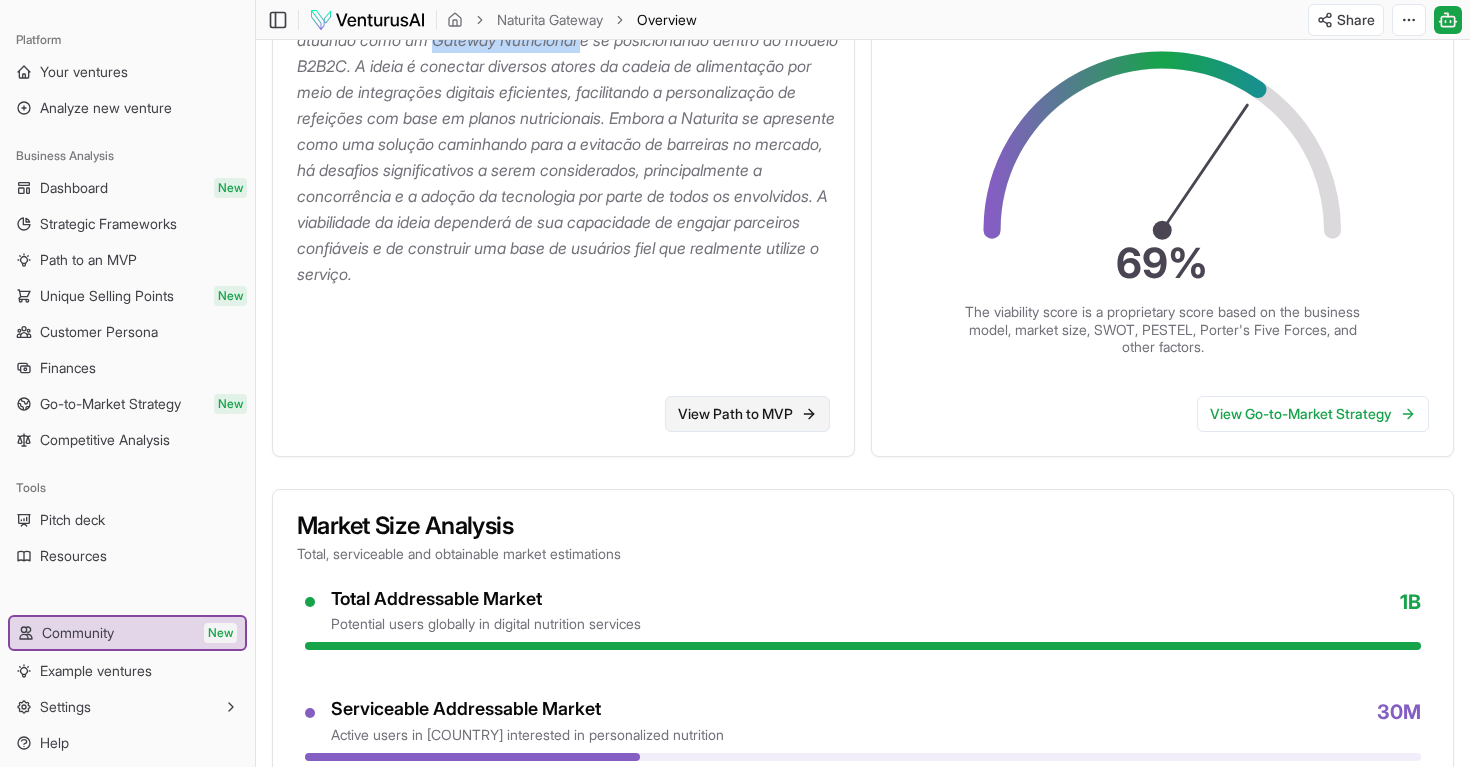 click on "View Path to MVP" at bounding box center [747, 414] 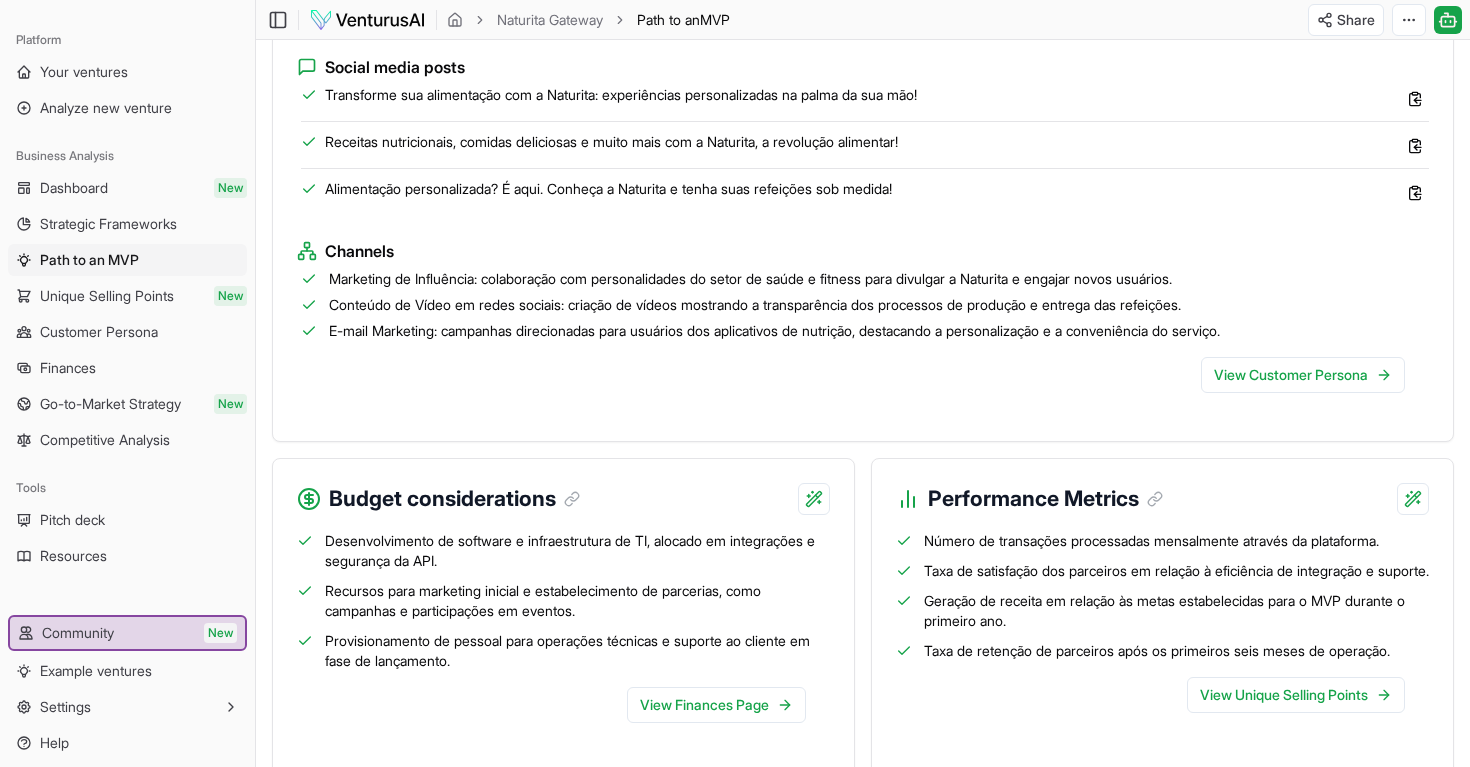 scroll, scrollTop: 2047, scrollLeft: 0, axis: vertical 